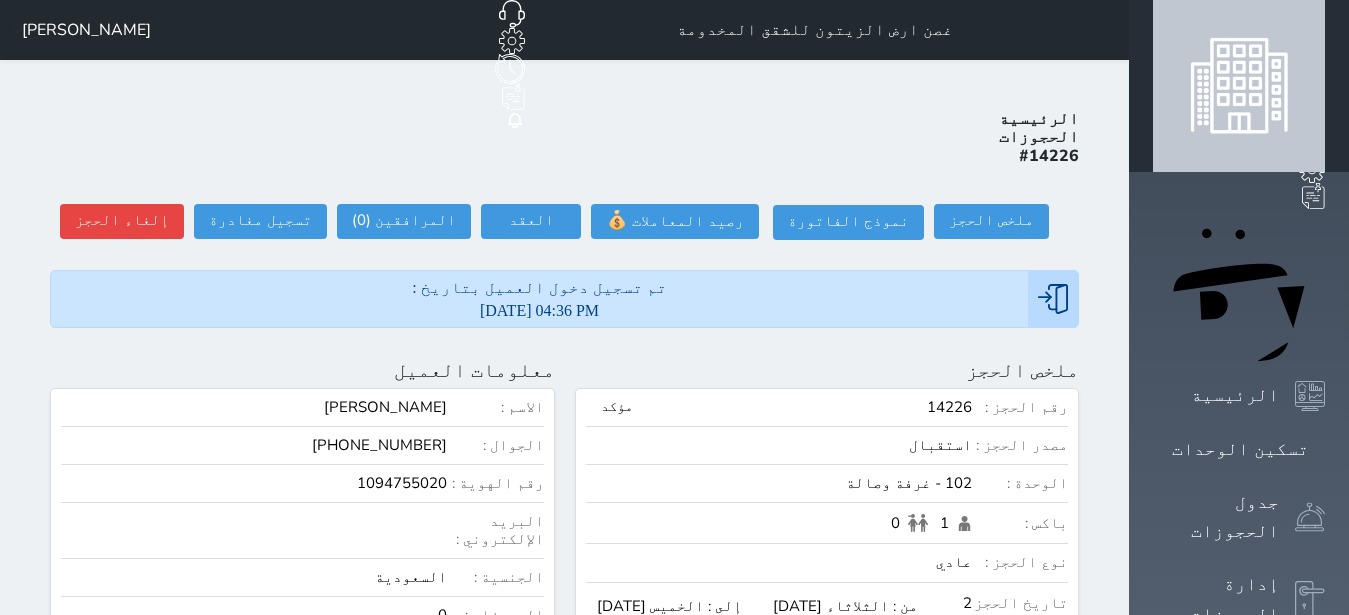 scroll, scrollTop: 0, scrollLeft: 0, axis: both 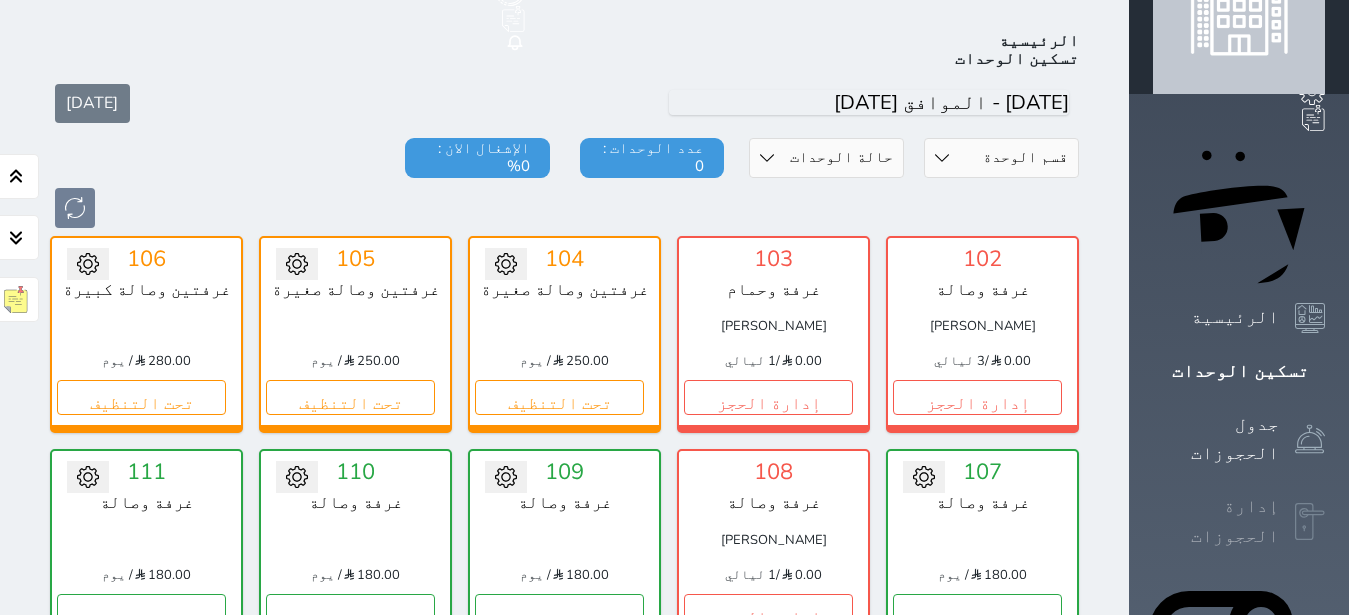 click at bounding box center [1310, 522] 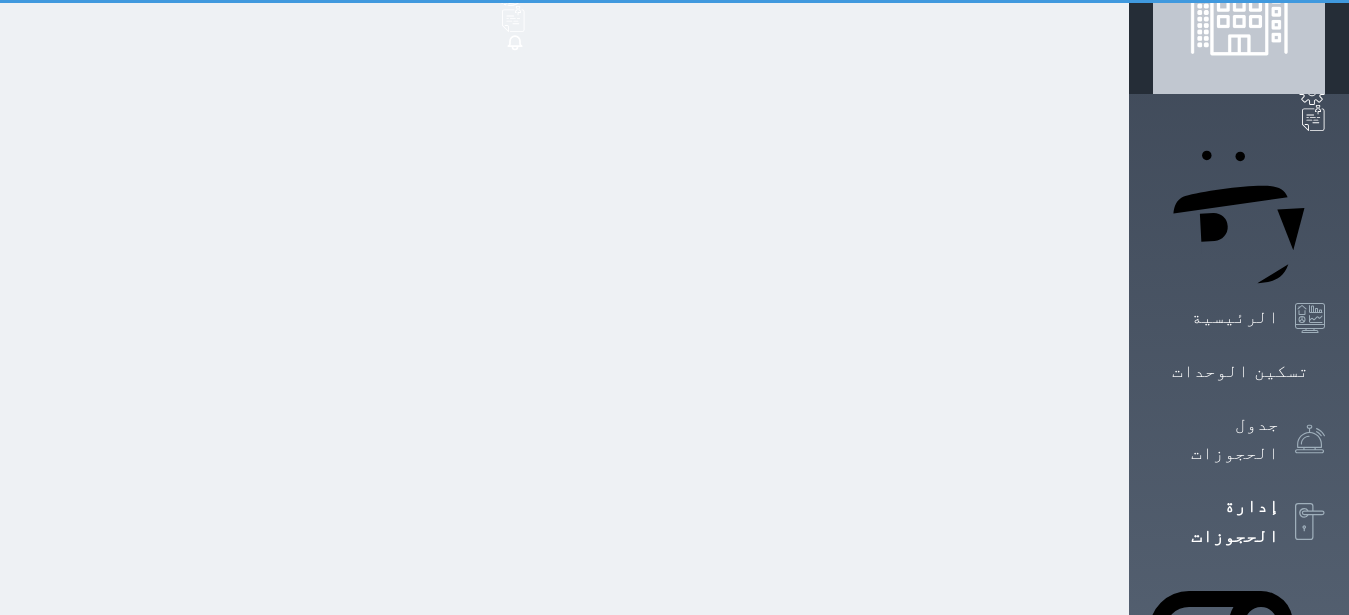 scroll, scrollTop: 0, scrollLeft: 0, axis: both 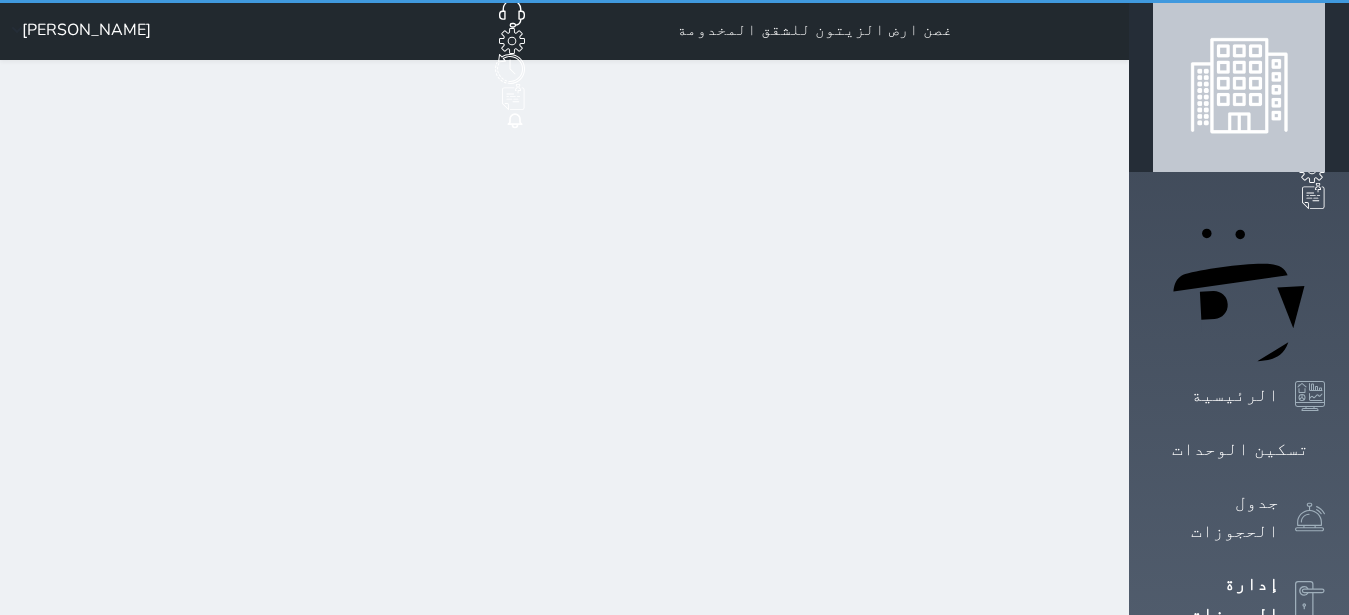 select on "open_all" 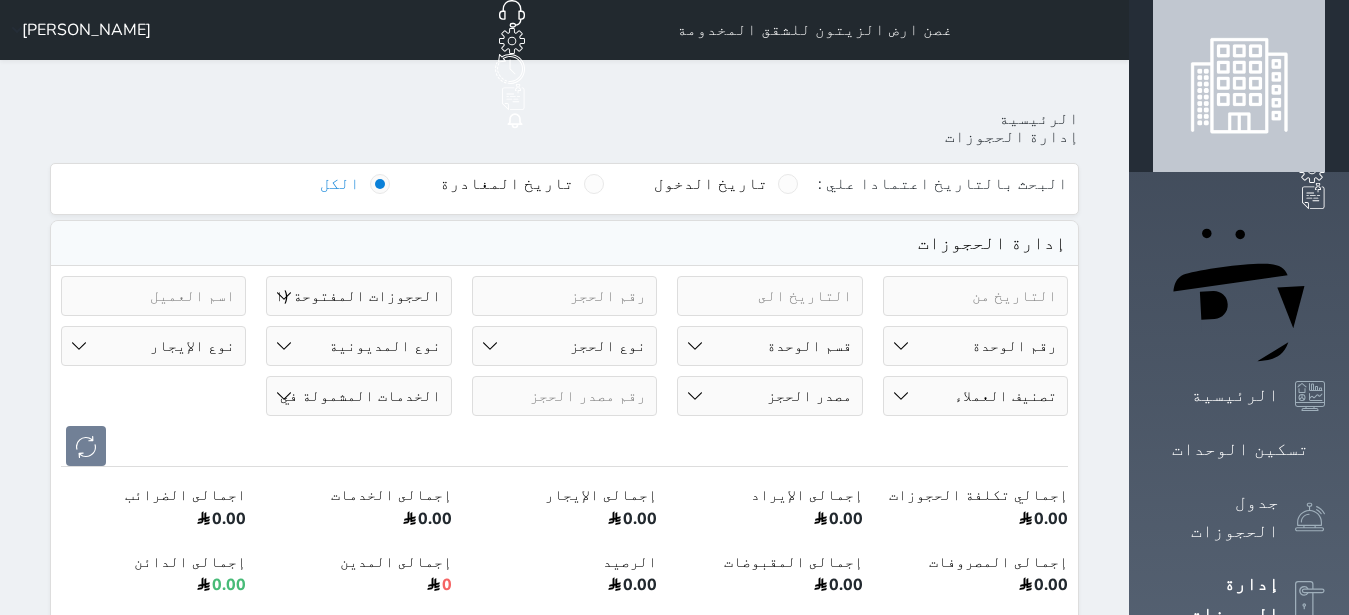 click at bounding box center (975, 296) 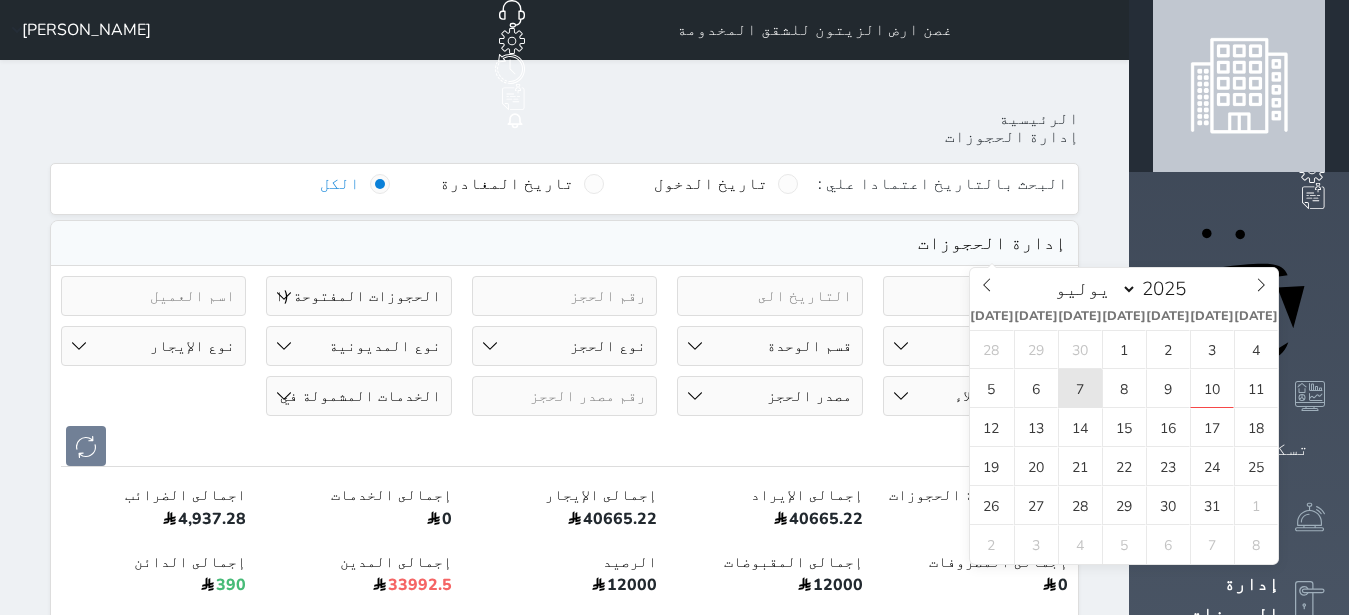 click on "7" at bounding box center (1080, 388) 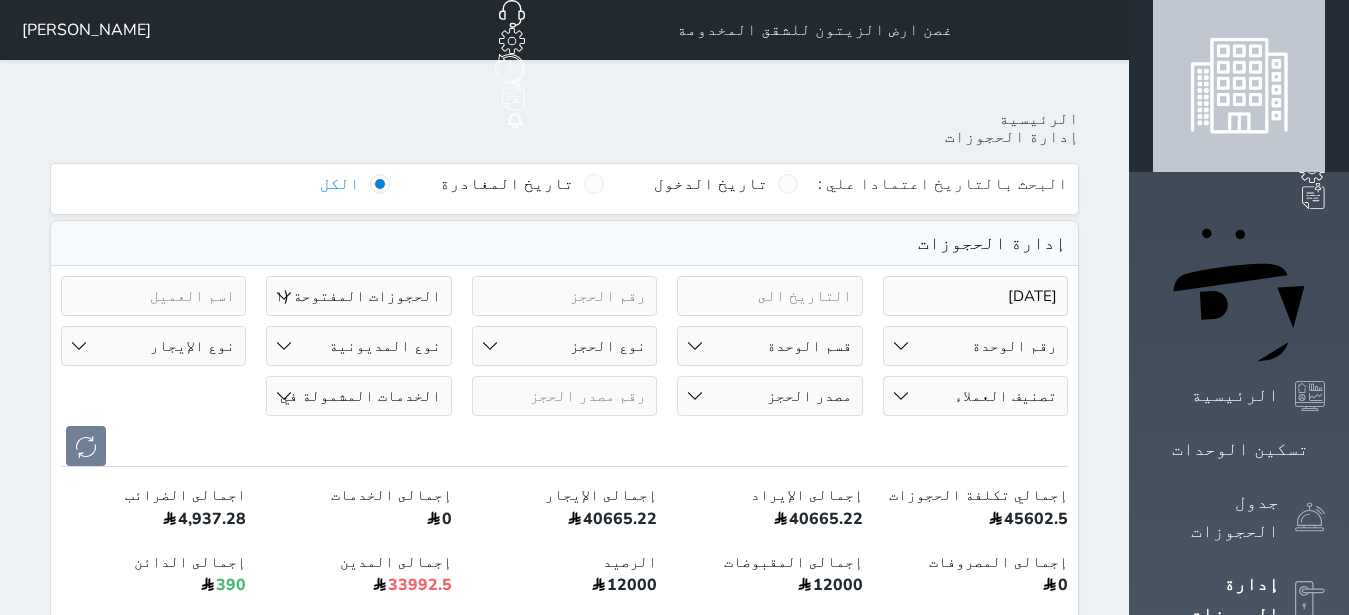 click at bounding box center [769, 296] 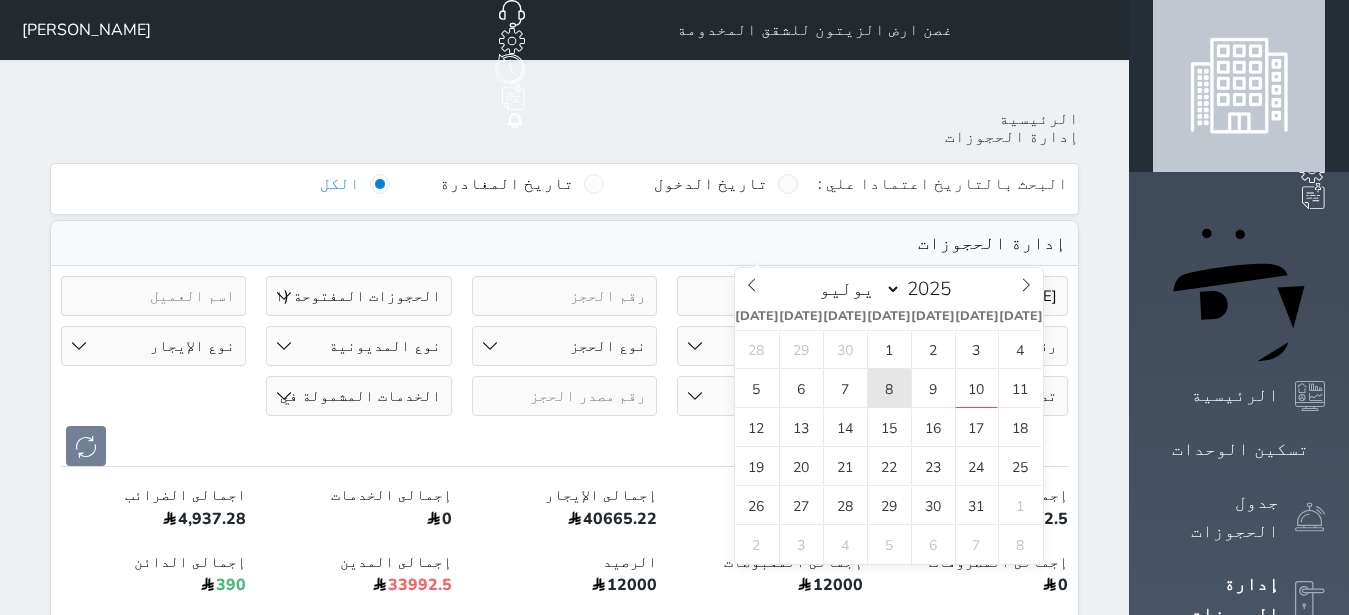 click on "8" at bounding box center (889, 388) 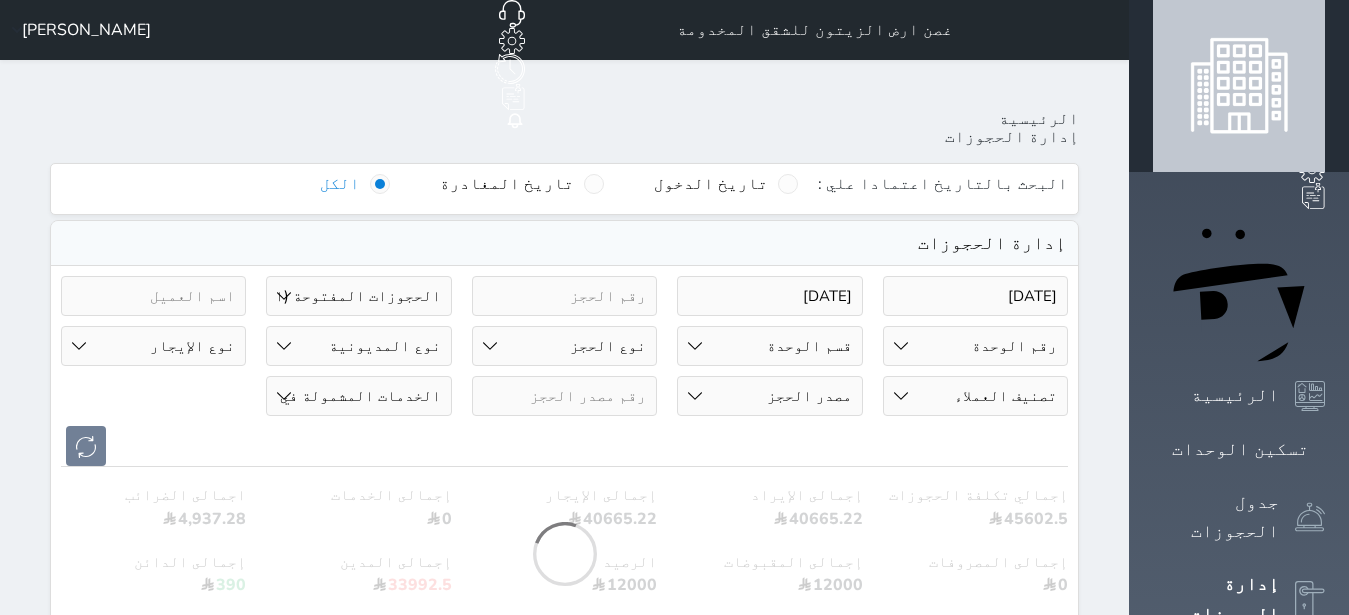 click on "حالة الحجز
الحجوزات المفتوحة (الكل)
الحجوزات المغلقة (الكل)
الحجوزات المفتوحة (مسجل دخول)
الحجوزات المغلقة (تسجيل مغادرة)
الحجوزات لم تسجل دخول
الحجوزات المؤكدة (الكل)
الحجوزات الملغية
الحجوزات المنتهية مهلة دفعها
حجوزات بانتظار الدفع" at bounding box center (358, 296) 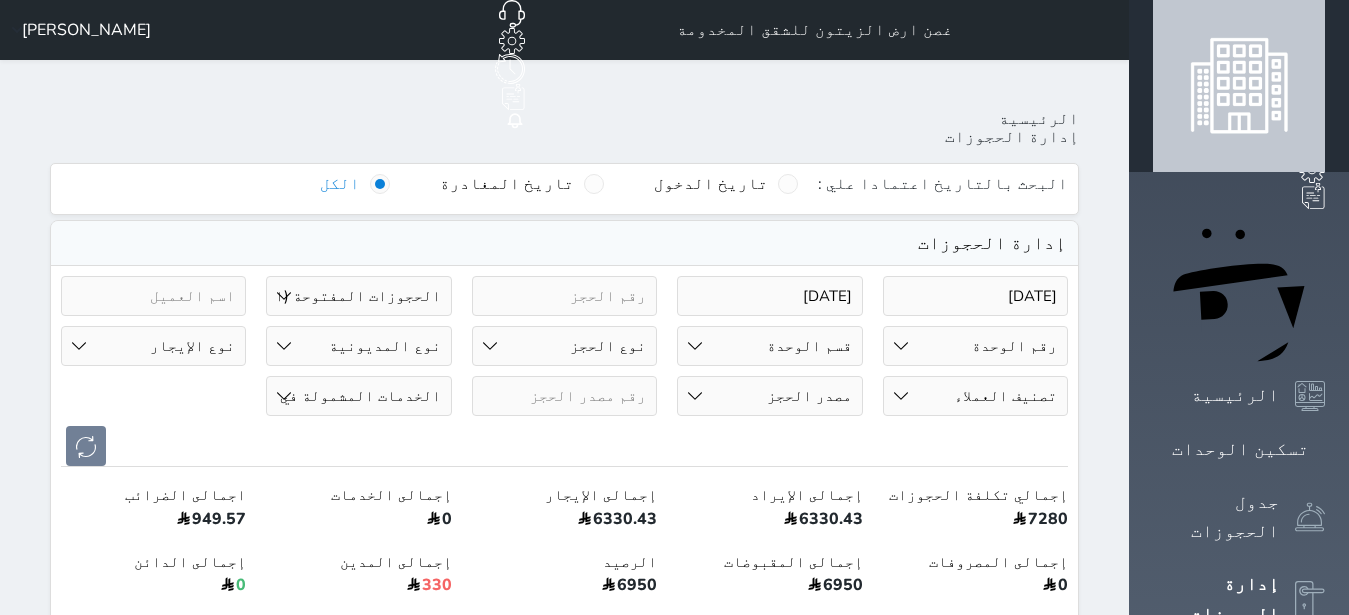 select on "closed_all" 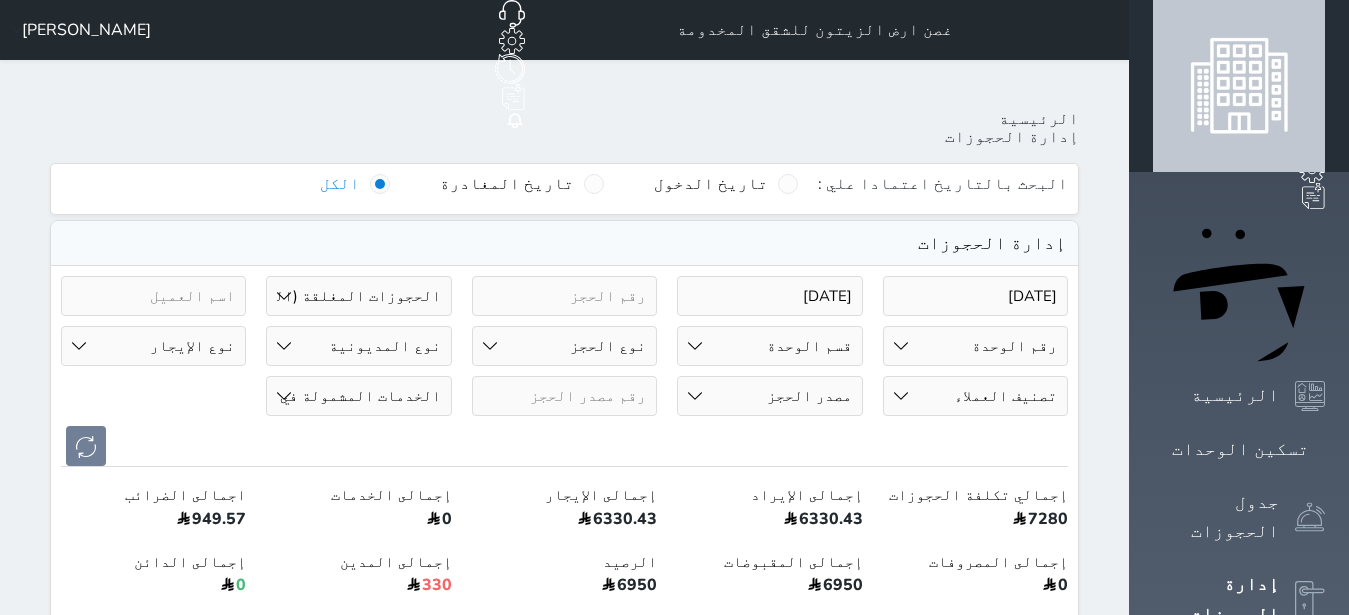 click on "الخدمات المشمولة في السعر
فطار" at bounding box center [358, 396] 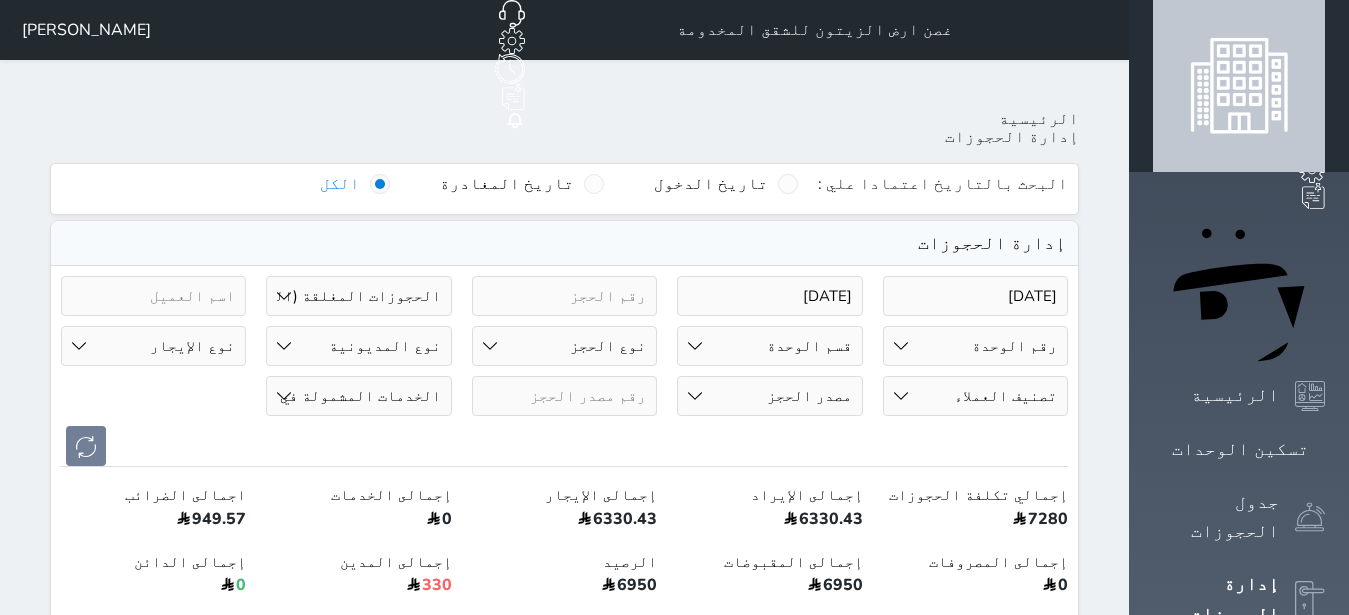 click at bounding box center (564, 446) 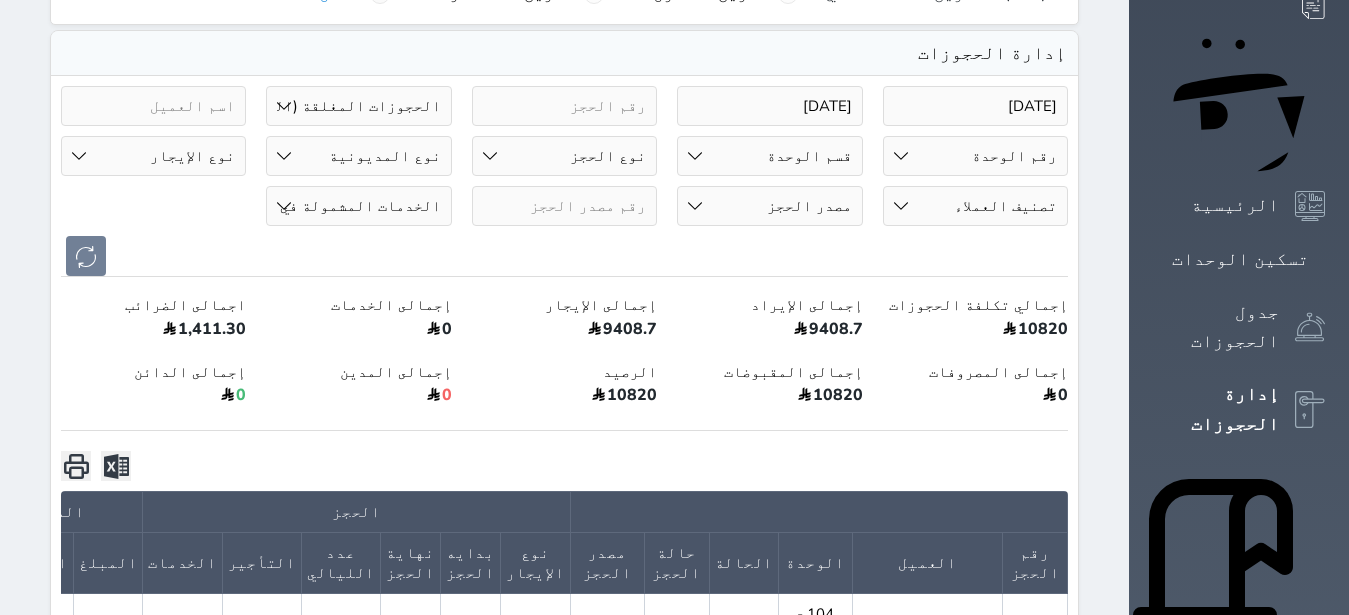 scroll, scrollTop: 64, scrollLeft: 0, axis: vertical 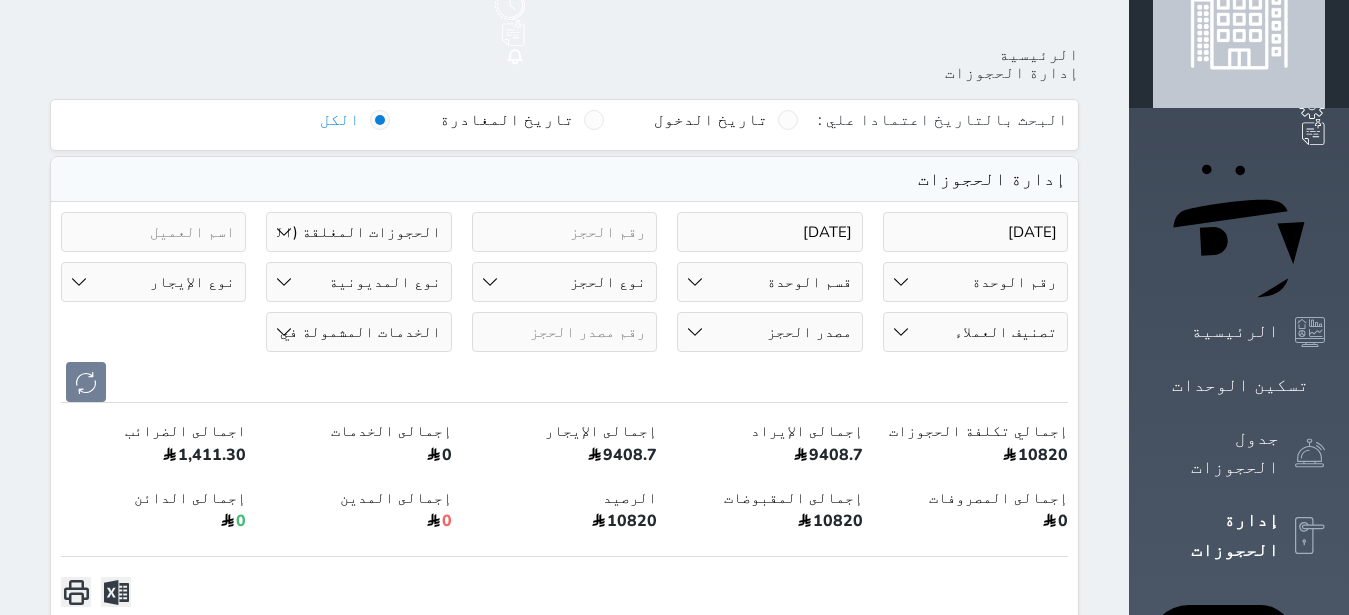 click on "رقم الوحدة
1 - غرفة وحمام
102 - غرفة وصالة
103 - غرفة وحمام
104 - غرفتين وصالة صغيرة
105 - غرفتين وصالة صغيرة
106 - غرفتين وصالة كبيرة
107 - غرفة وصالة
108 - غرفة وصالة
109 - غرفة وصالة
110 - غرفة وصالة
111 - غرفة وصالة
112 - غرفة وصالة
113 - غرفة وصالة
114 - غرفة وحمام
215 - غرفة وحمام
216 - غرفتين وصالة صغيرة" at bounding box center [975, 282] 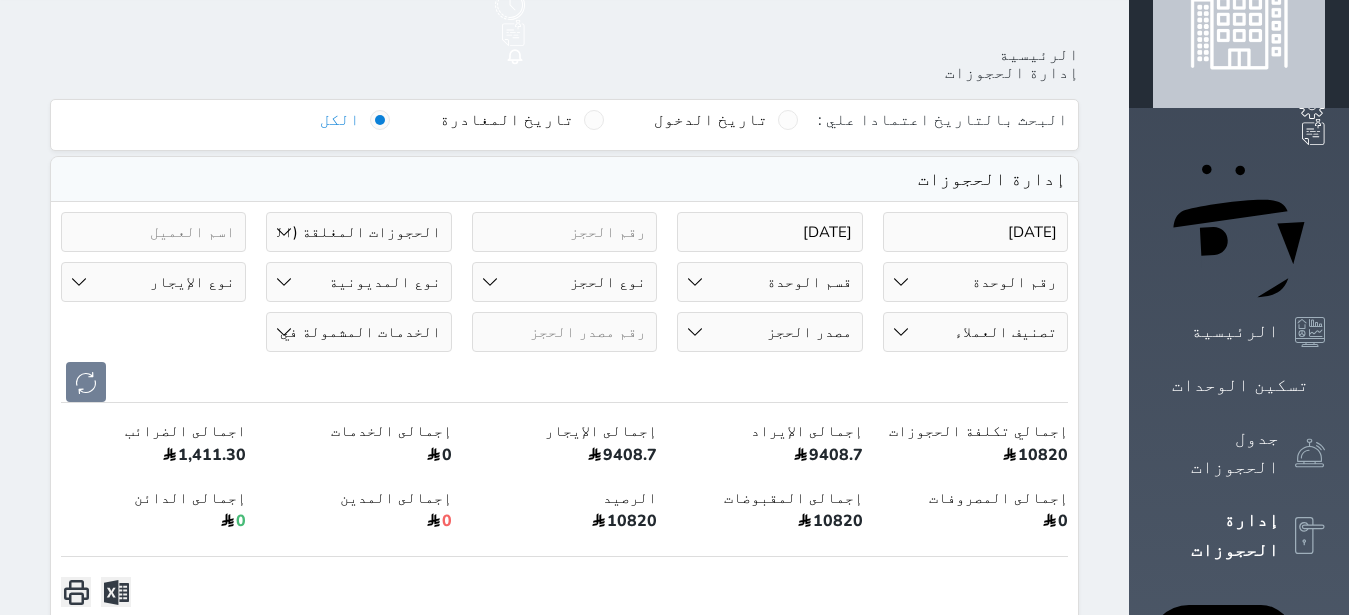 click on "رقم الوحدة
1 - غرفة وحمام
102 - غرفة وصالة
103 - غرفة وحمام
104 - غرفتين وصالة صغيرة
105 - غرفتين وصالة صغيرة
106 - غرفتين وصالة كبيرة
107 - غرفة وصالة
108 - غرفة وصالة
109 - غرفة وصالة
110 - غرفة وصالة
111 - غرفة وصالة
112 - غرفة وصالة
113 - غرفة وصالة
114 - غرفة وحمام
215 - غرفة وحمام
216 - غرفتين وصالة صغيرة" at bounding box center (975, 282) 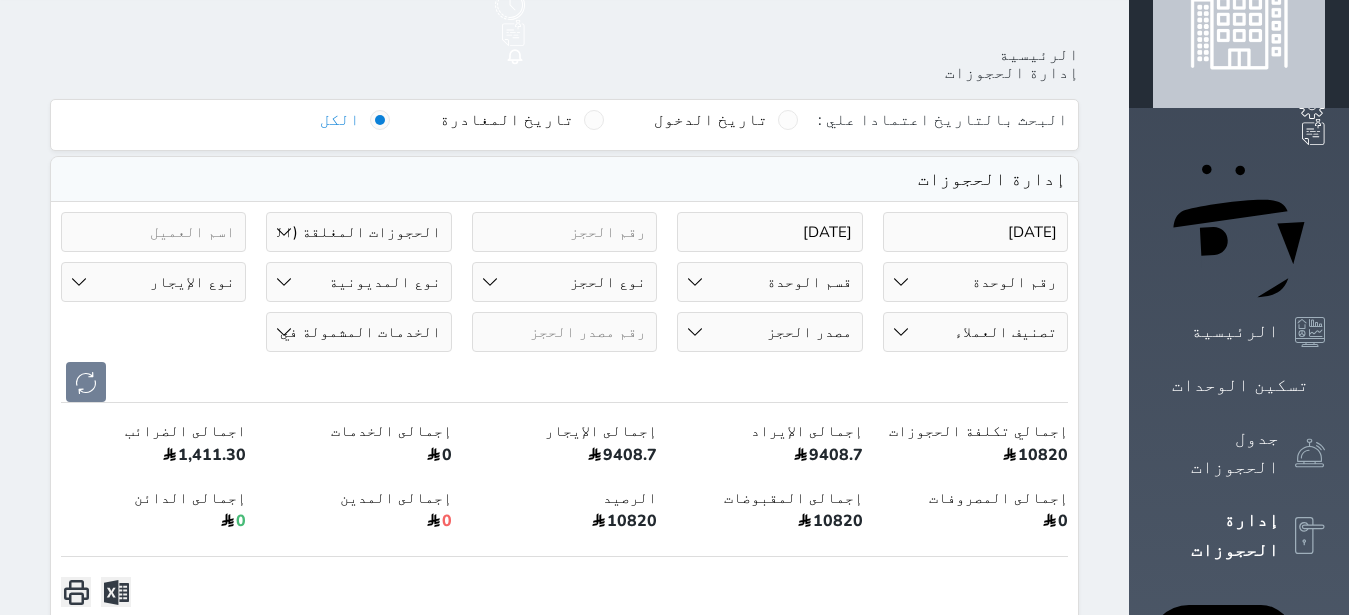 select on "8736" 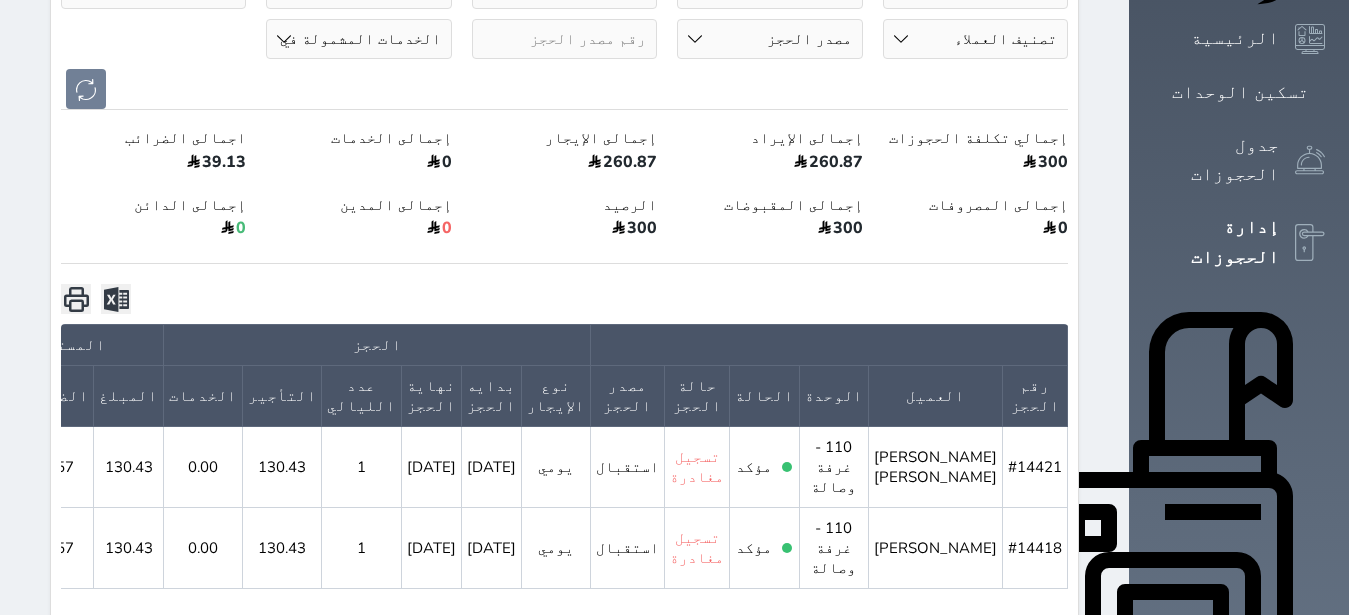 scroll, scrollTop: 442, scrollLeft: 0, axis: vertical 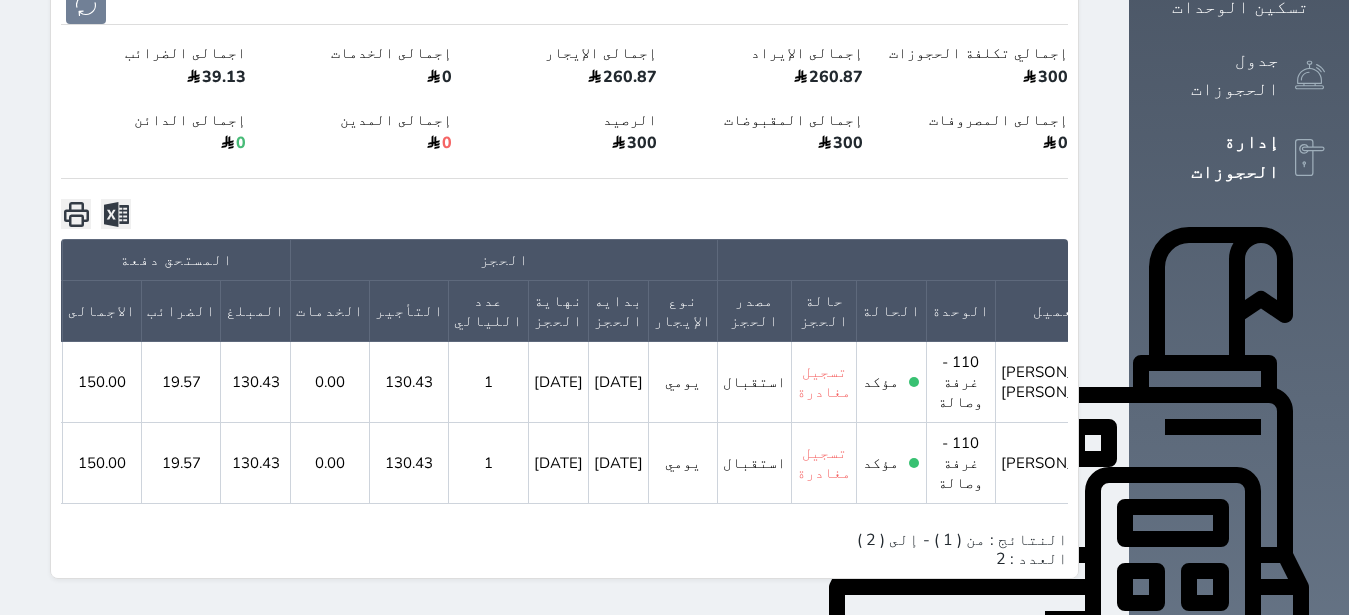click 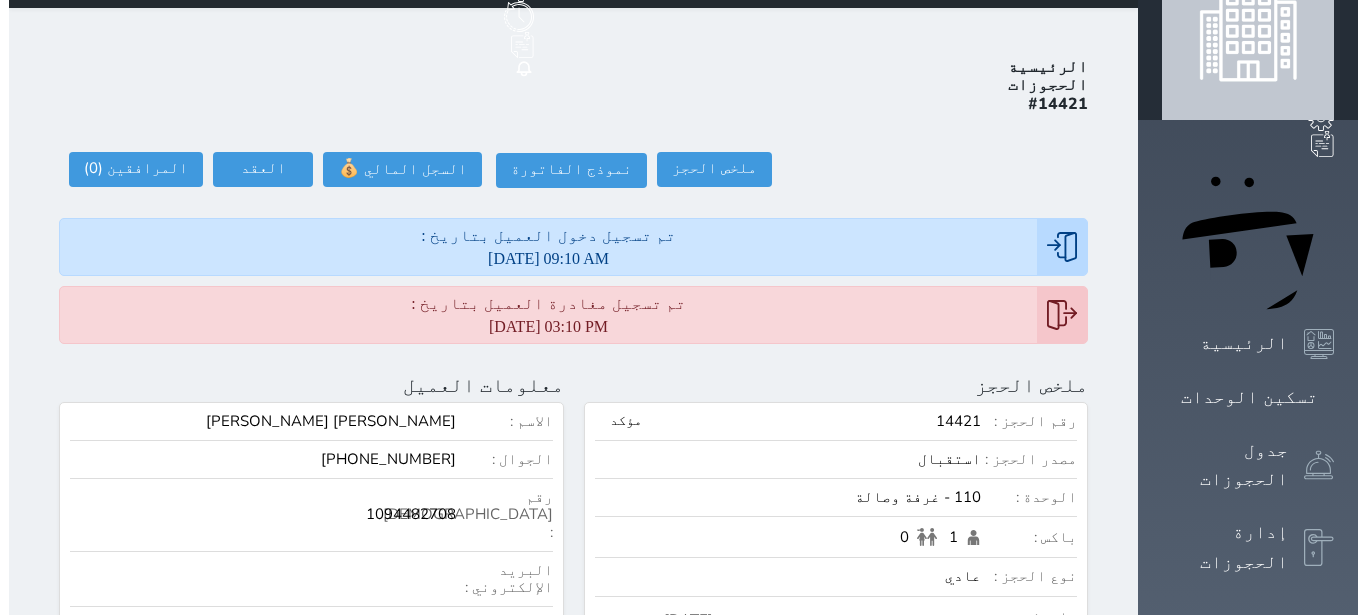 scroll, scrollTop: 0, scrollLeft: 0, axis: both 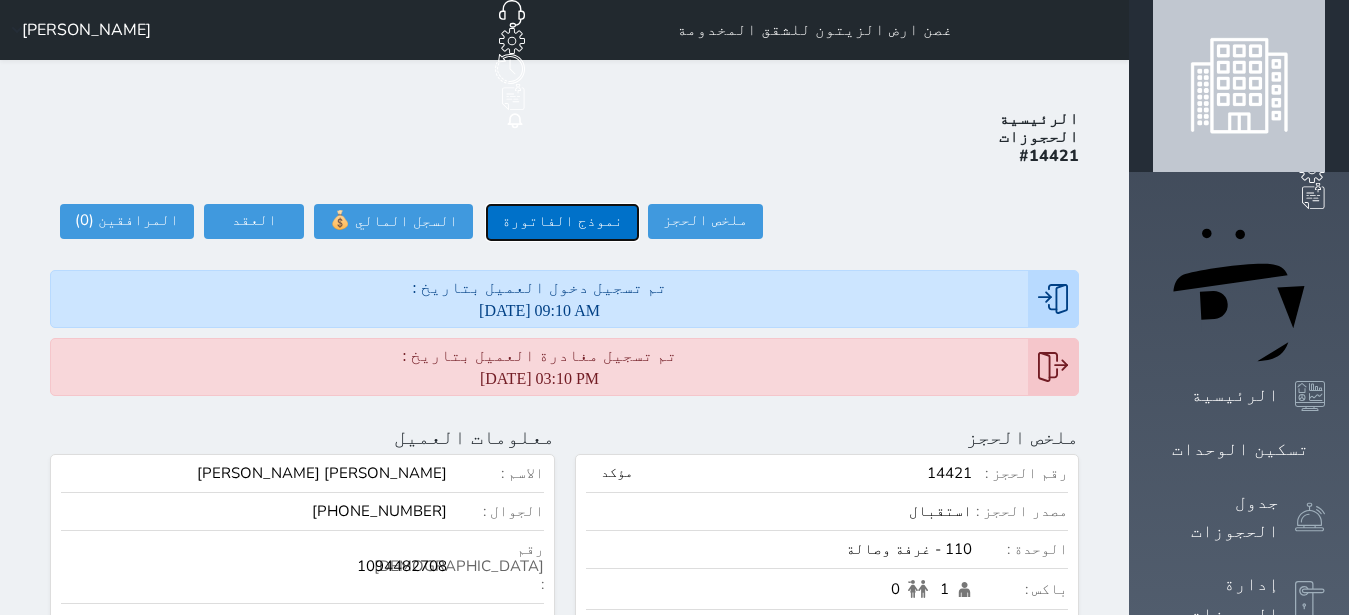 click on "نموذج الفاتورة" at bounding box center (562, 222) 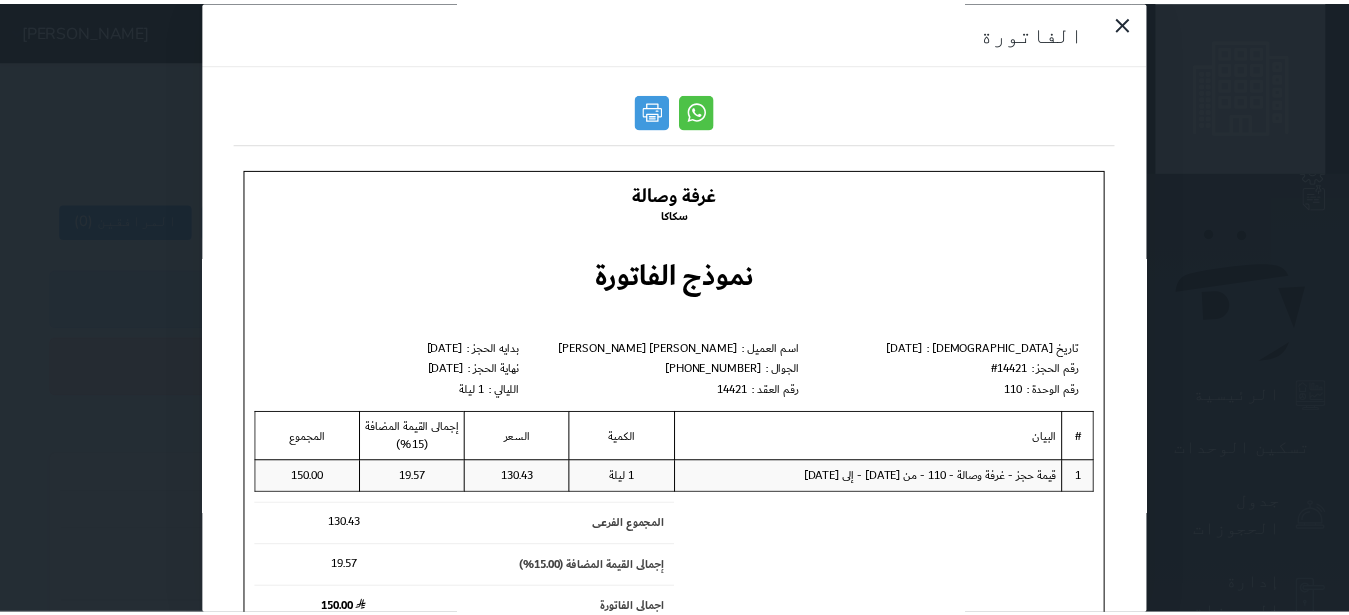 scroll, scrollTop: 0, scrollLeft: 0, axis: both 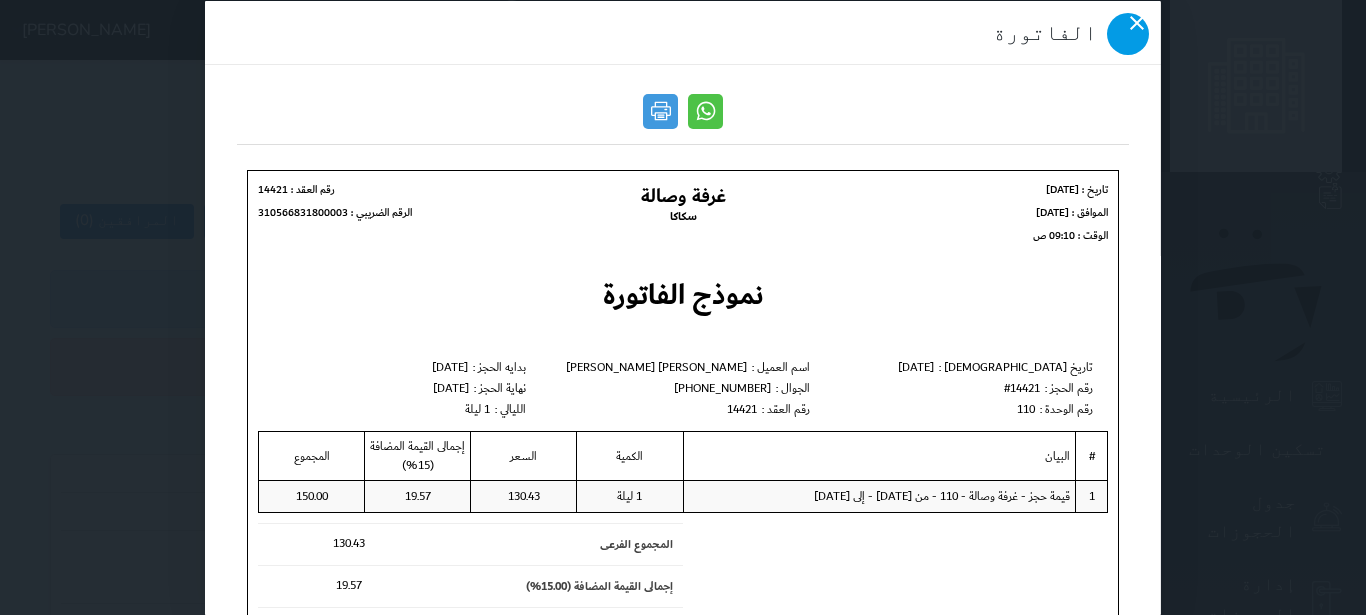 click at bounding box center (1128, 33) 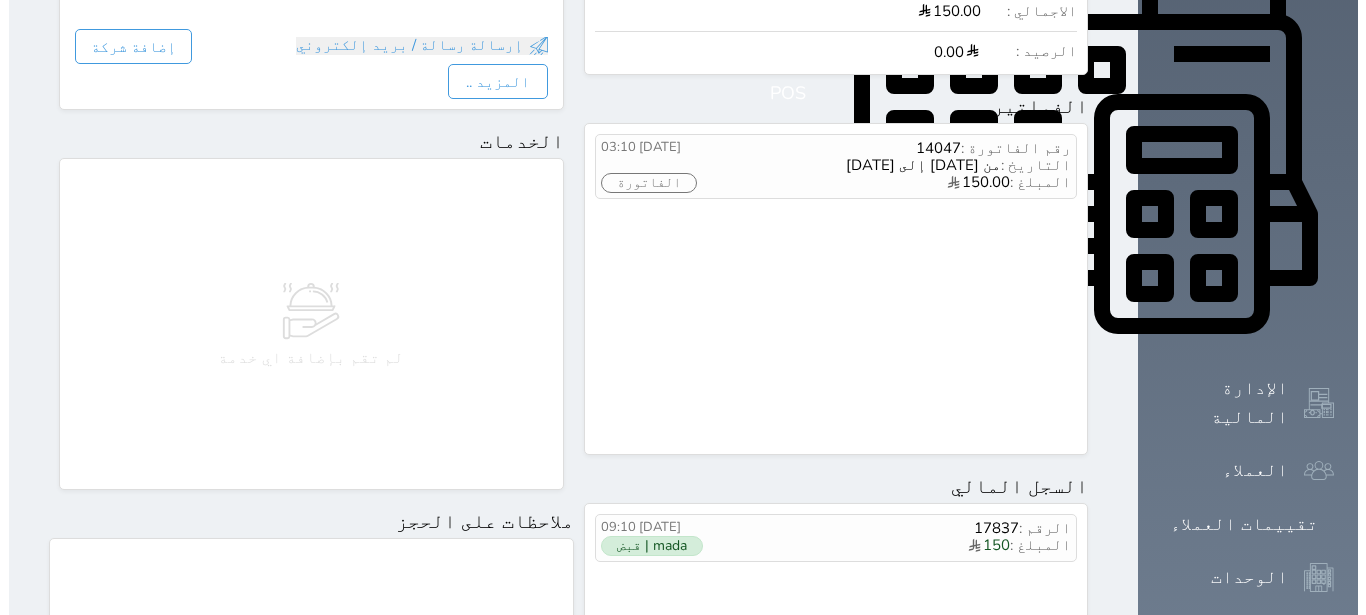 scroll, scrollTop: 882, scrollLeft: 0, axis: vertical 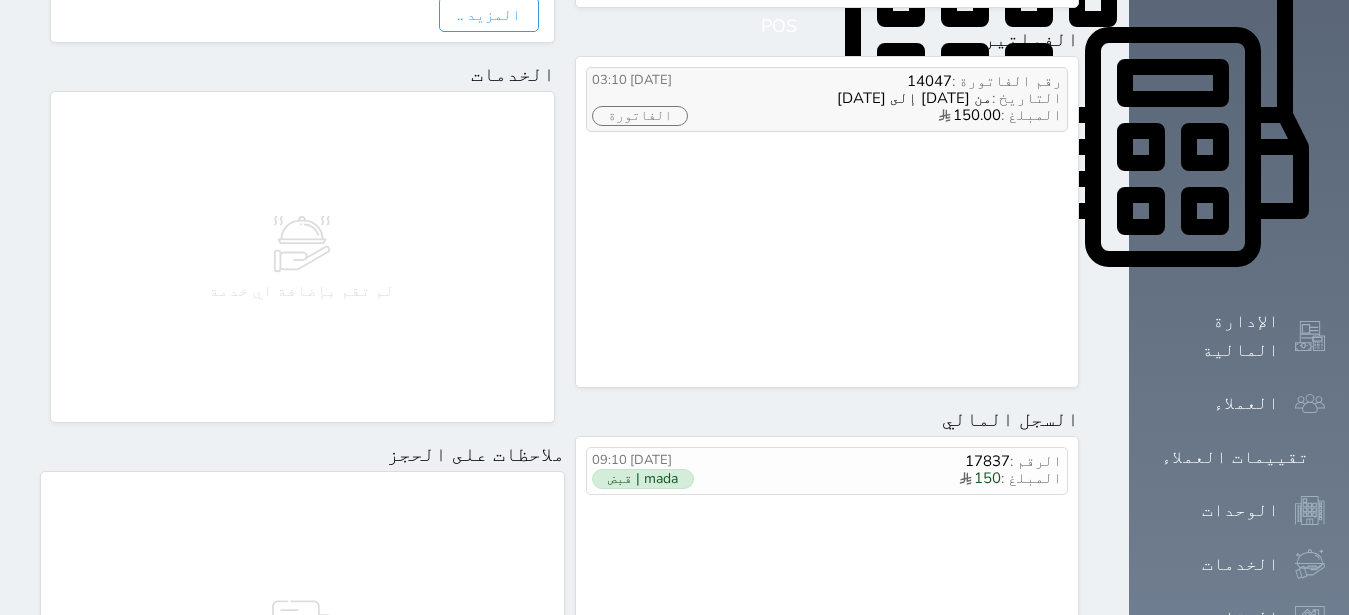 click on "التاريخ :  من 2025/07/08 إلى 2025/07/08" at bounding box center [897, 98] 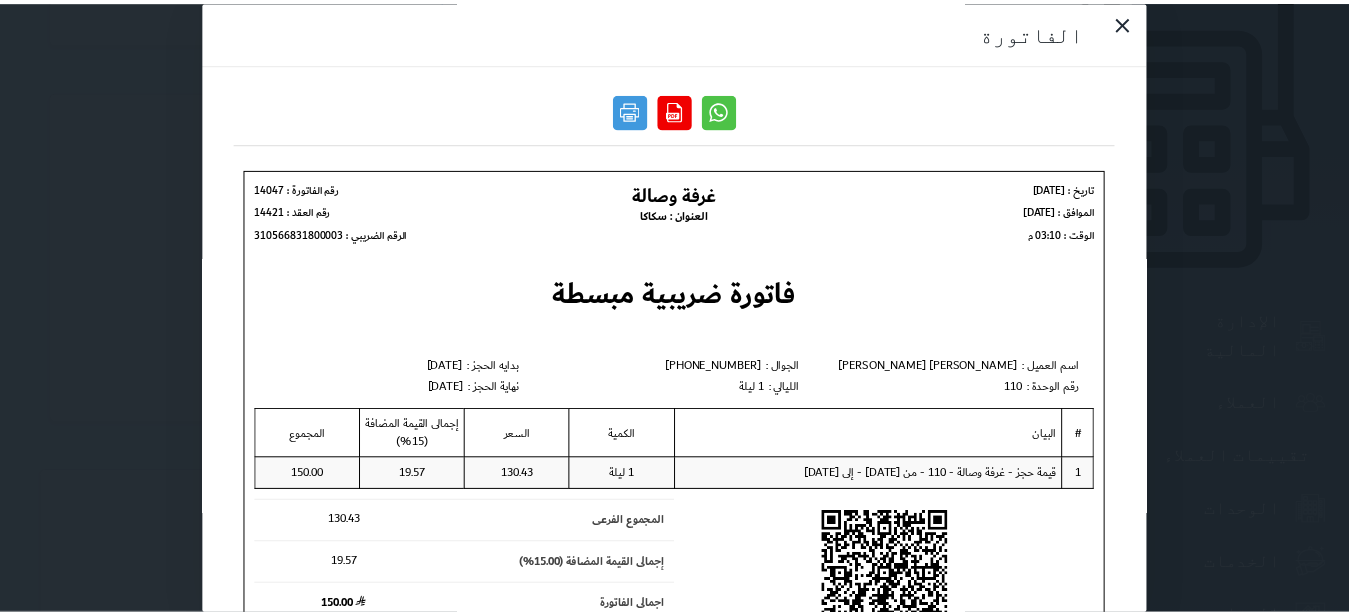 scroll, scrollTop: 0, scrollLeft: 0, axis: both 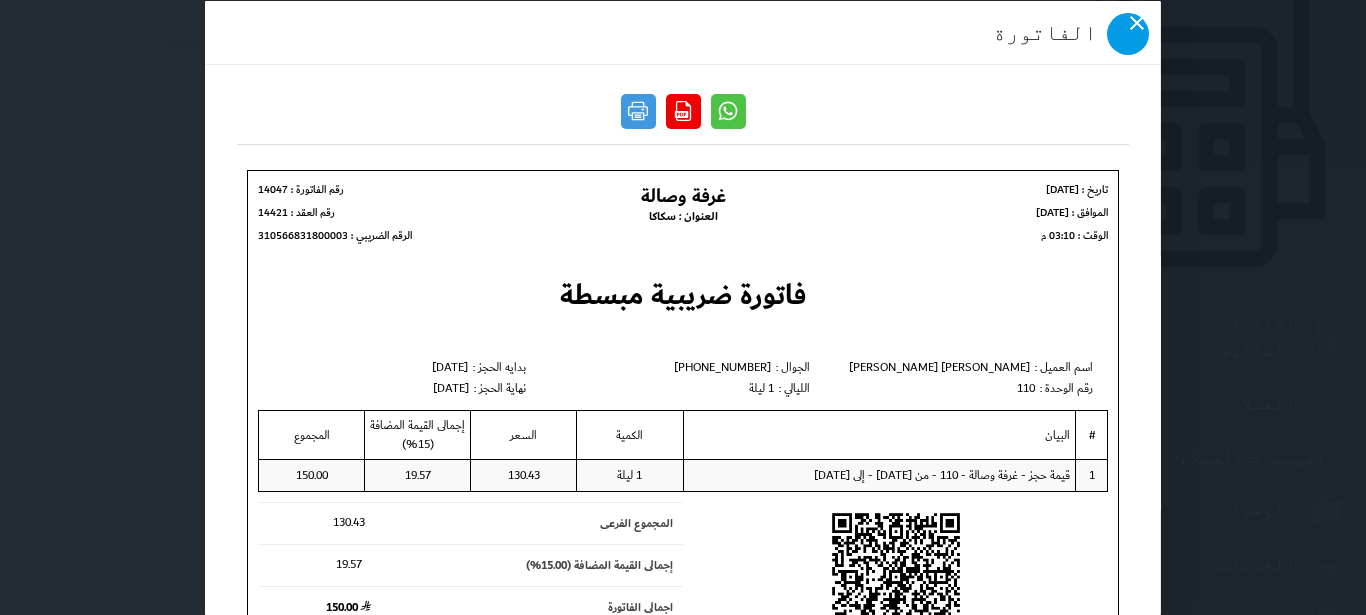 click 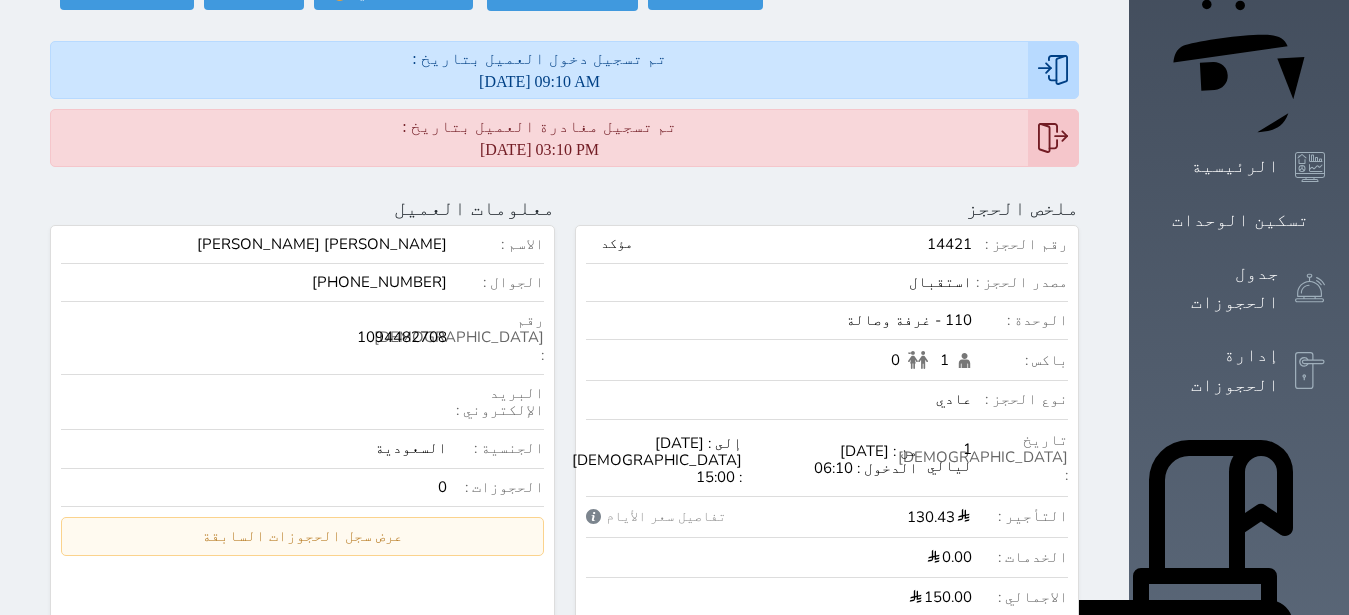 scroll, scrollTop: 126, scrollLeft: 0, axis: vertical 